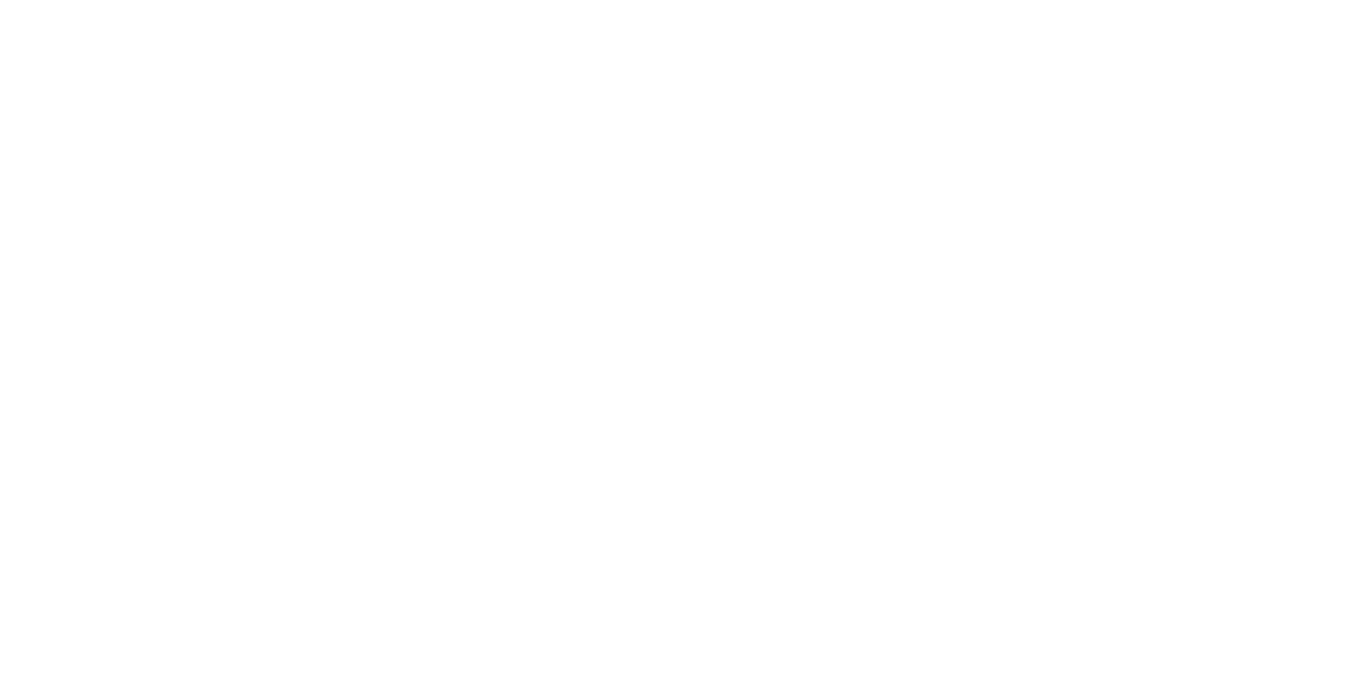 scroll, scrollTop: 0, scrollLeft: 0, axis: both 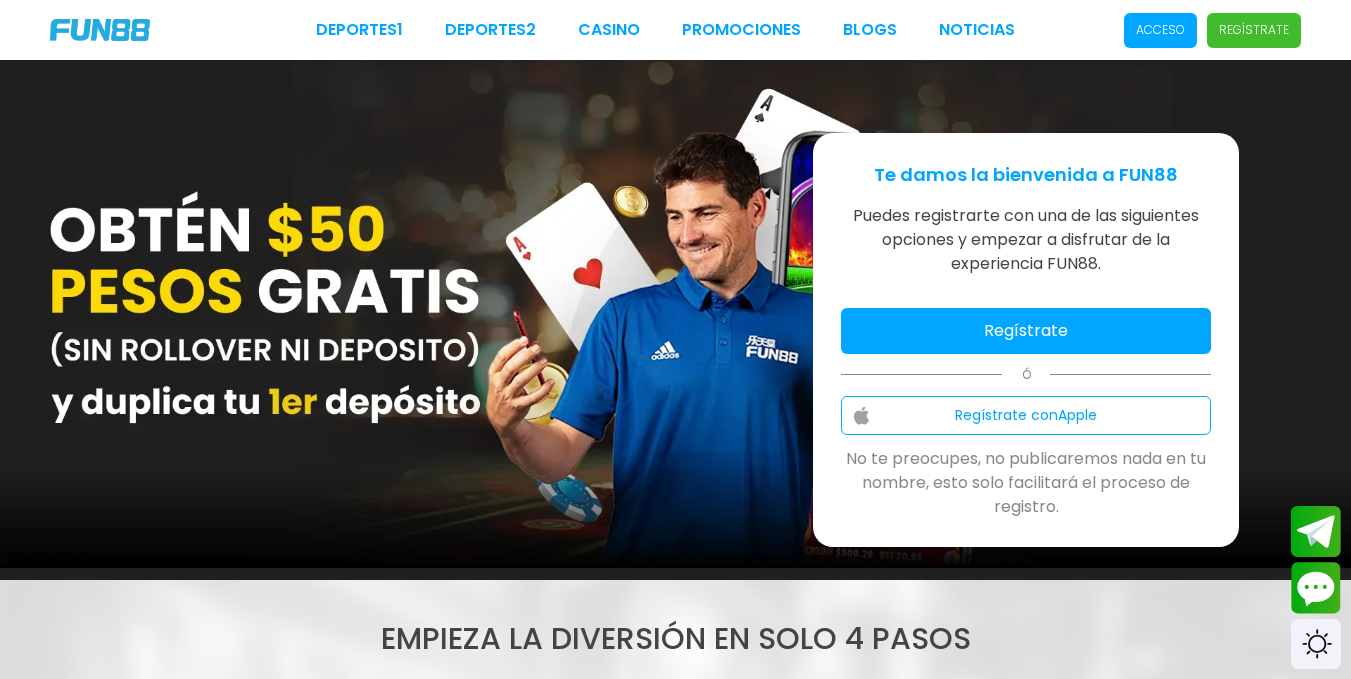 click on "Regístrate" at bounding box center [1026, 331] 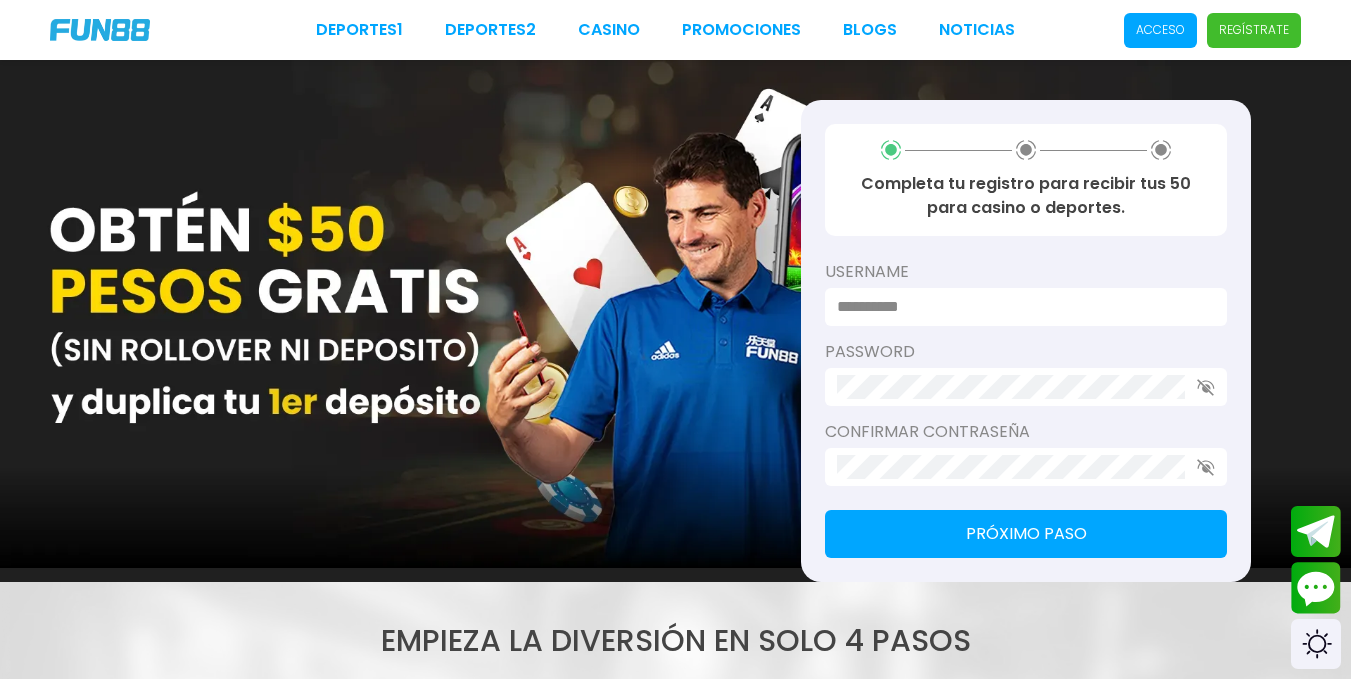 click at bounding box center [1020, 307] 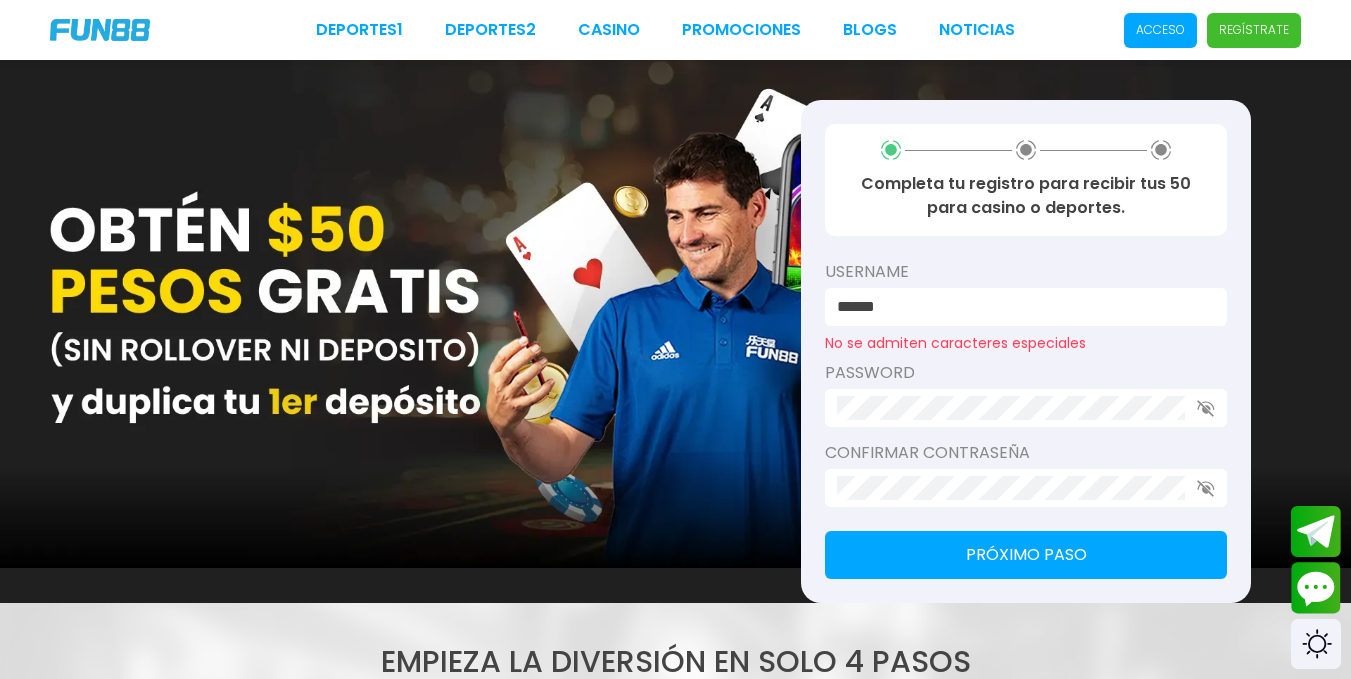 click on "password" at bounding box center [1026, 394] 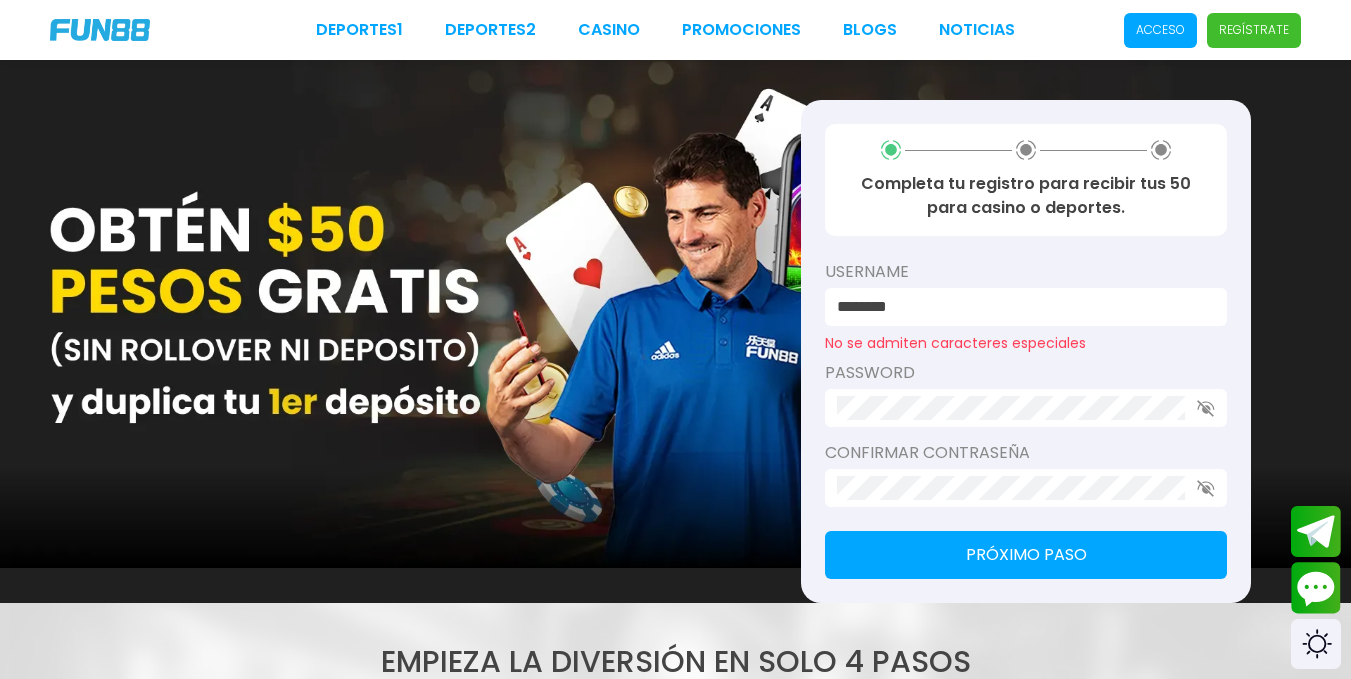 click on "password" at bounding box center [1026, 394] 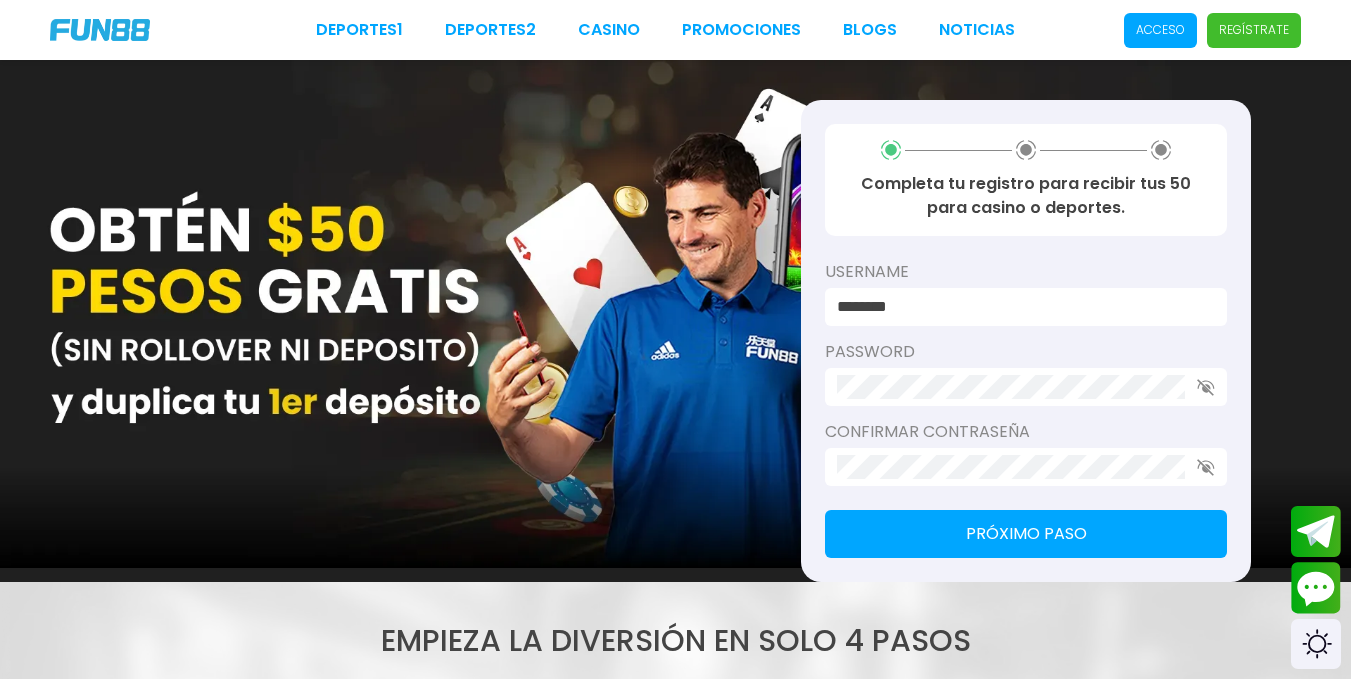 type on "********" 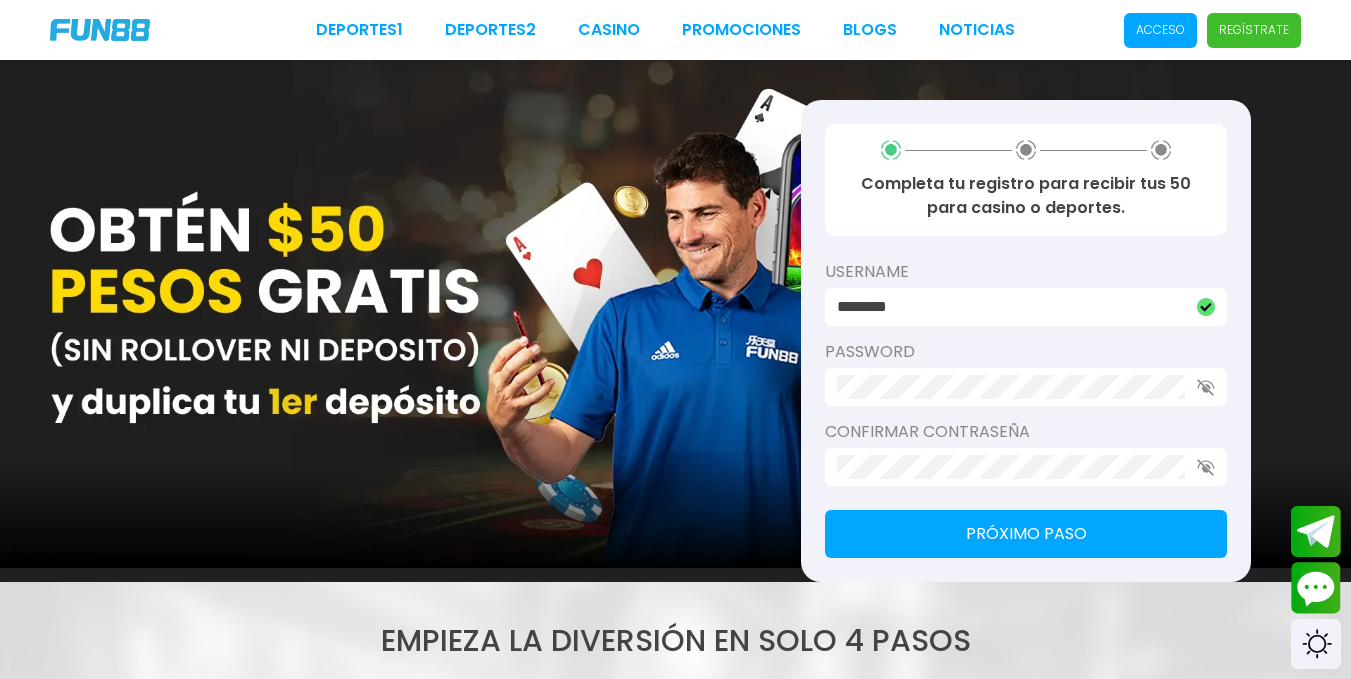 click on "Próximo paso" at bounding box center [1026, 534] 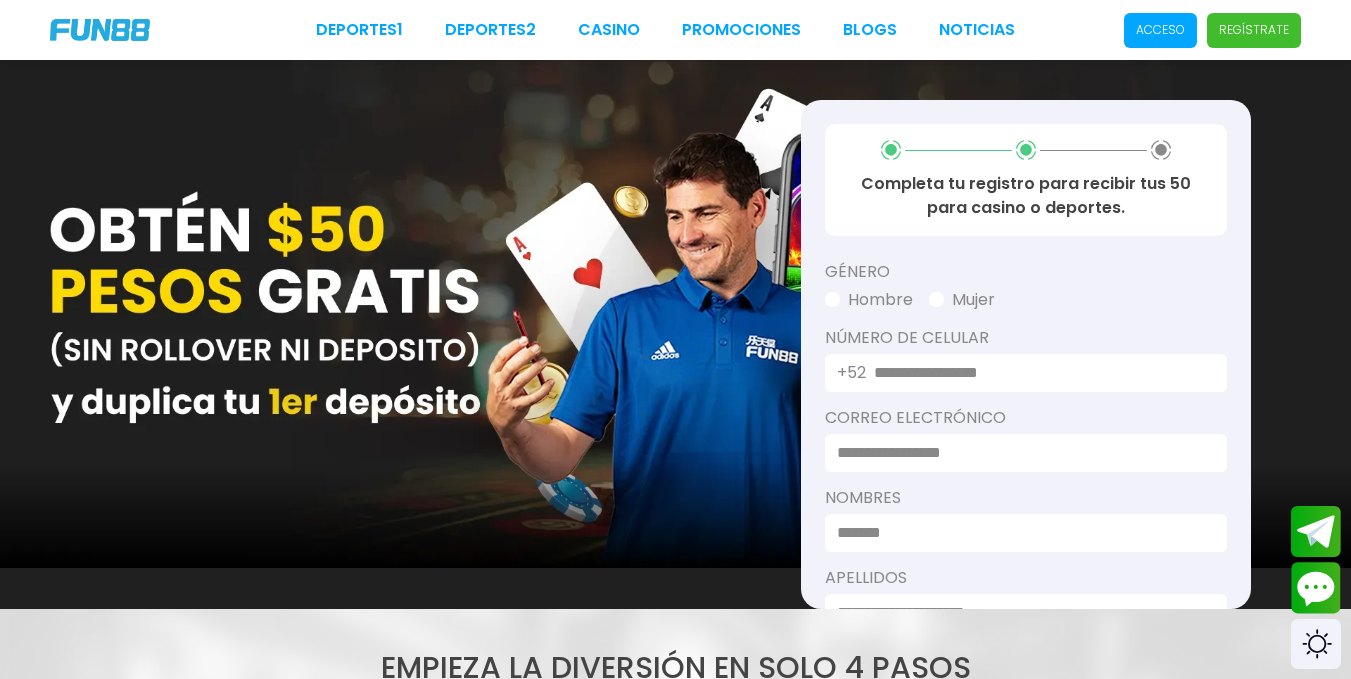 click at bounding box center [832, 299] 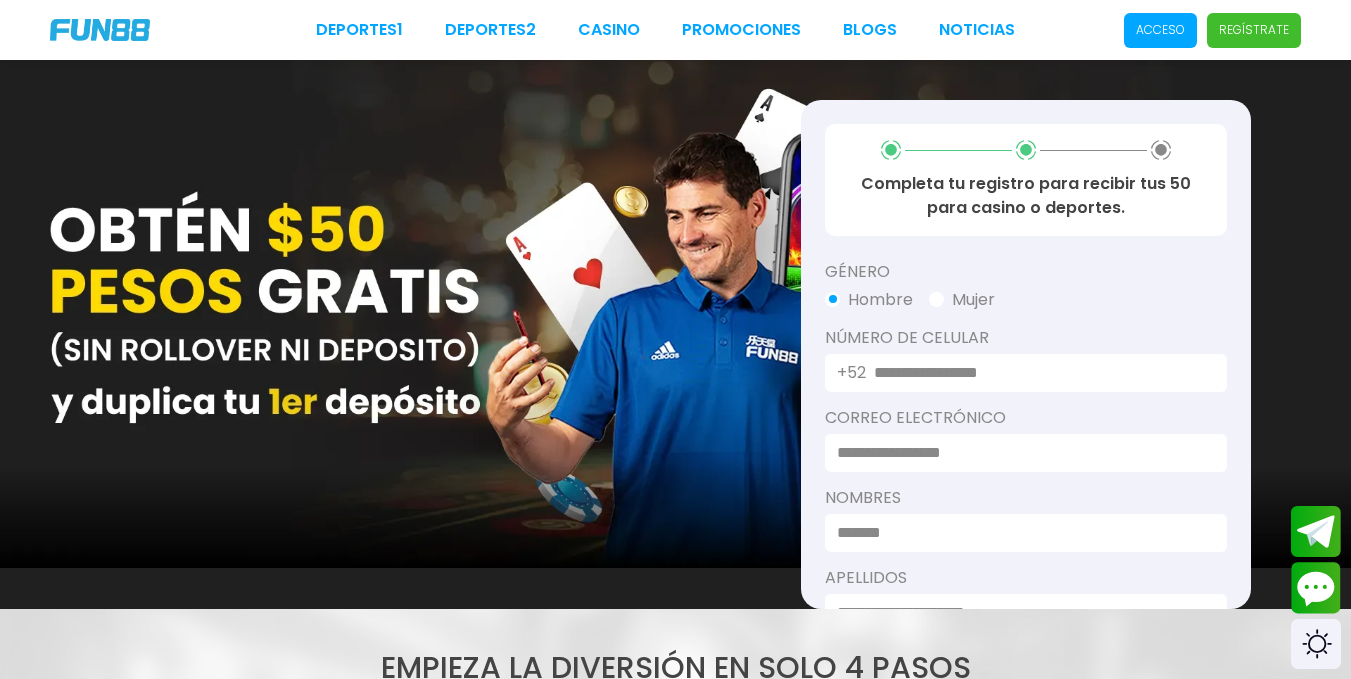 click at bounding box center (1038, 373) 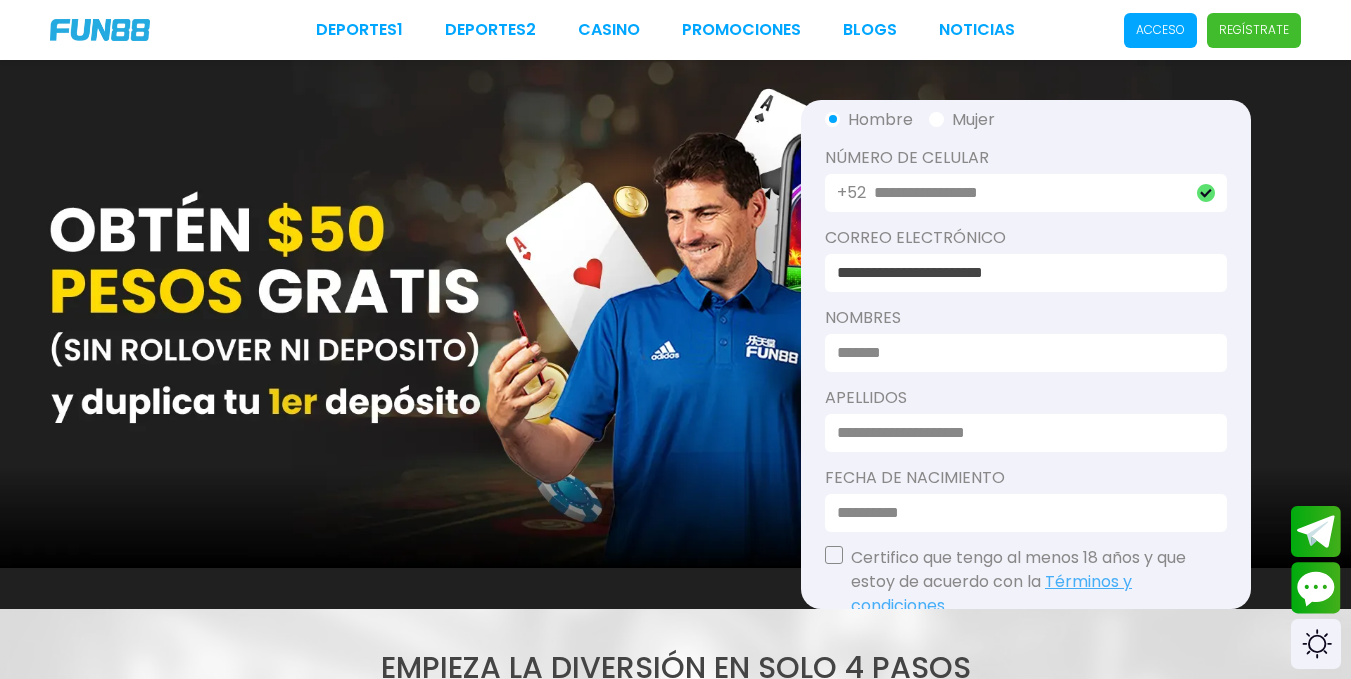 scroll, scrollTop: 200, scrollLeft: 0, axis: vertical 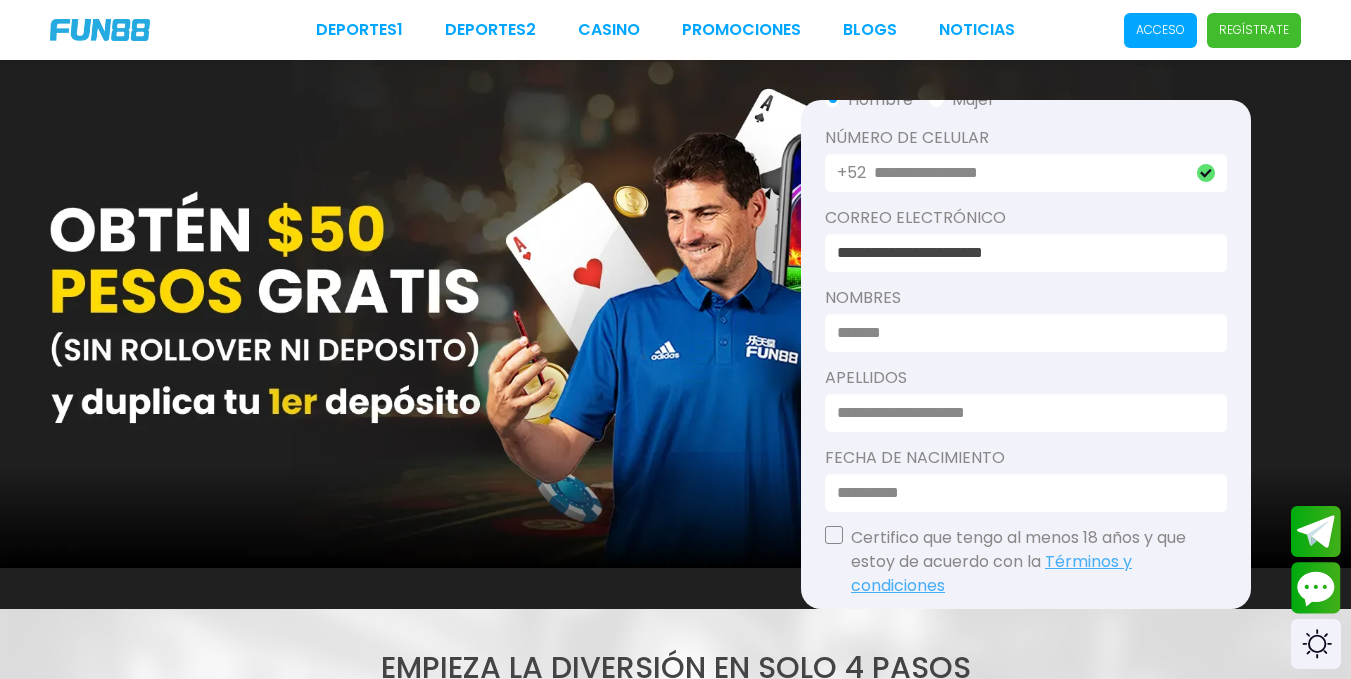 type on "**********" 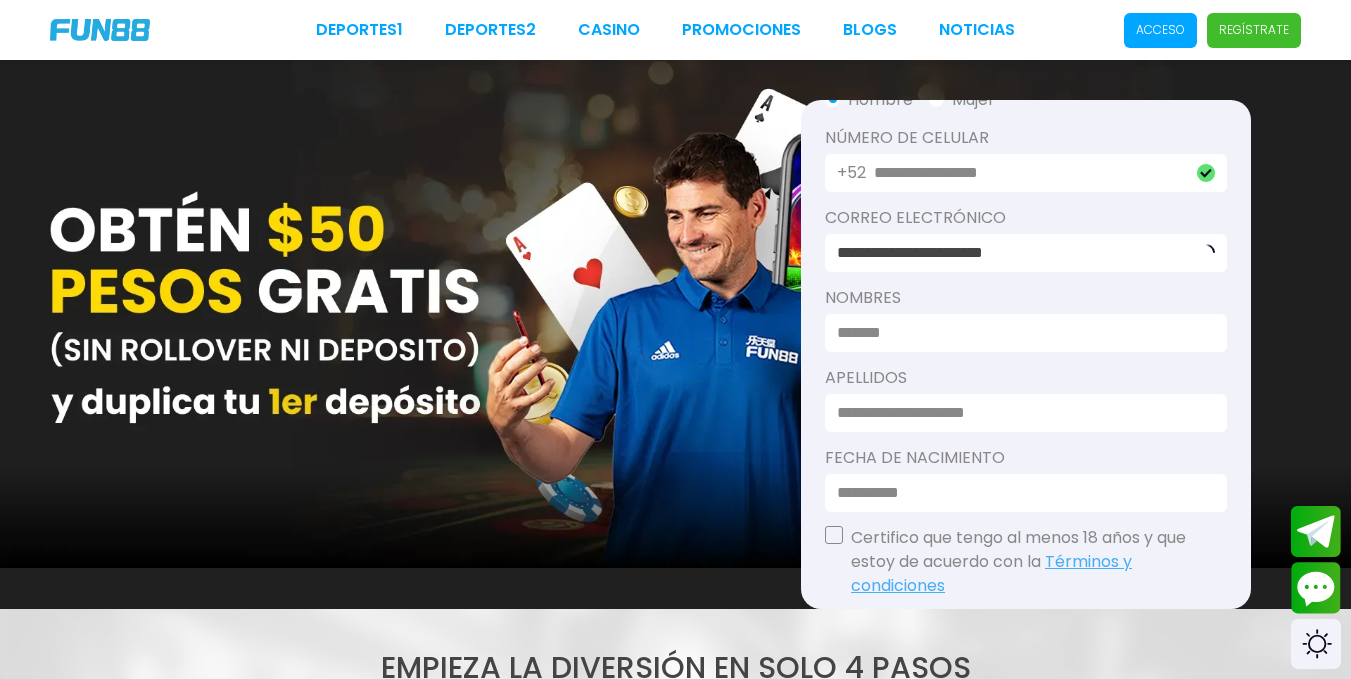 click at bounding box center [1020, 333] 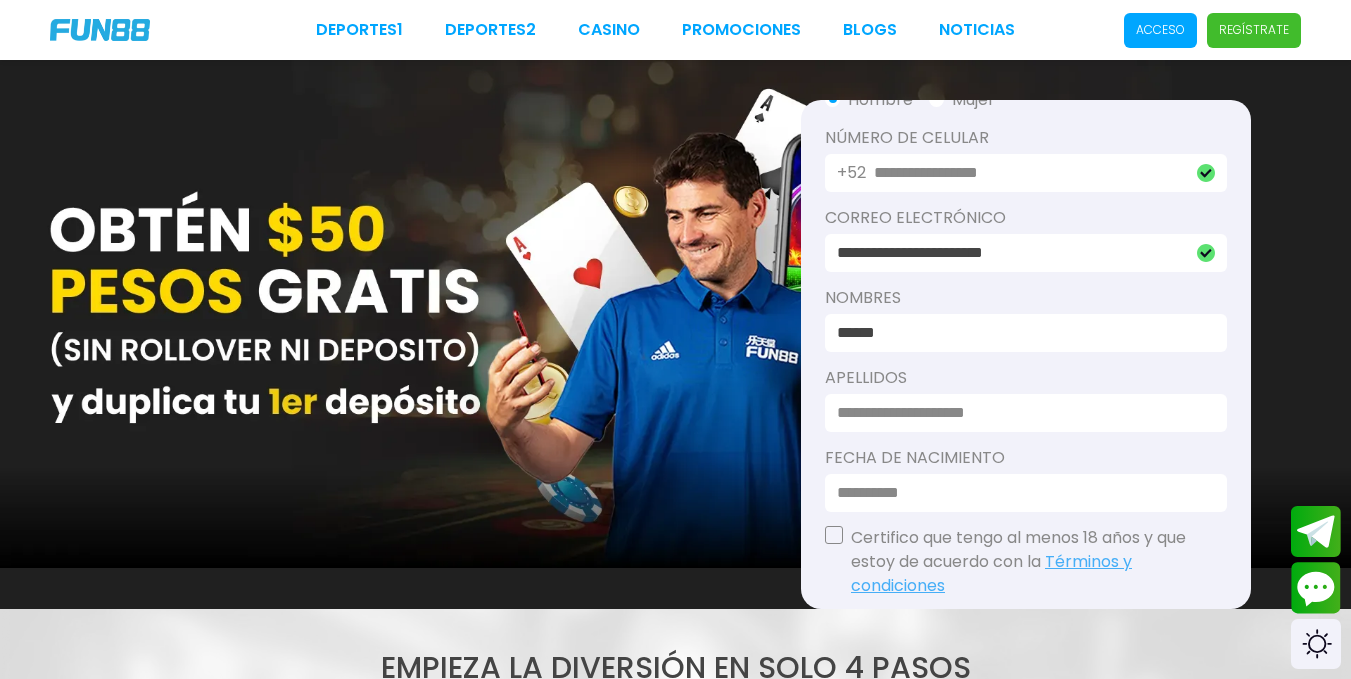 type on "******" 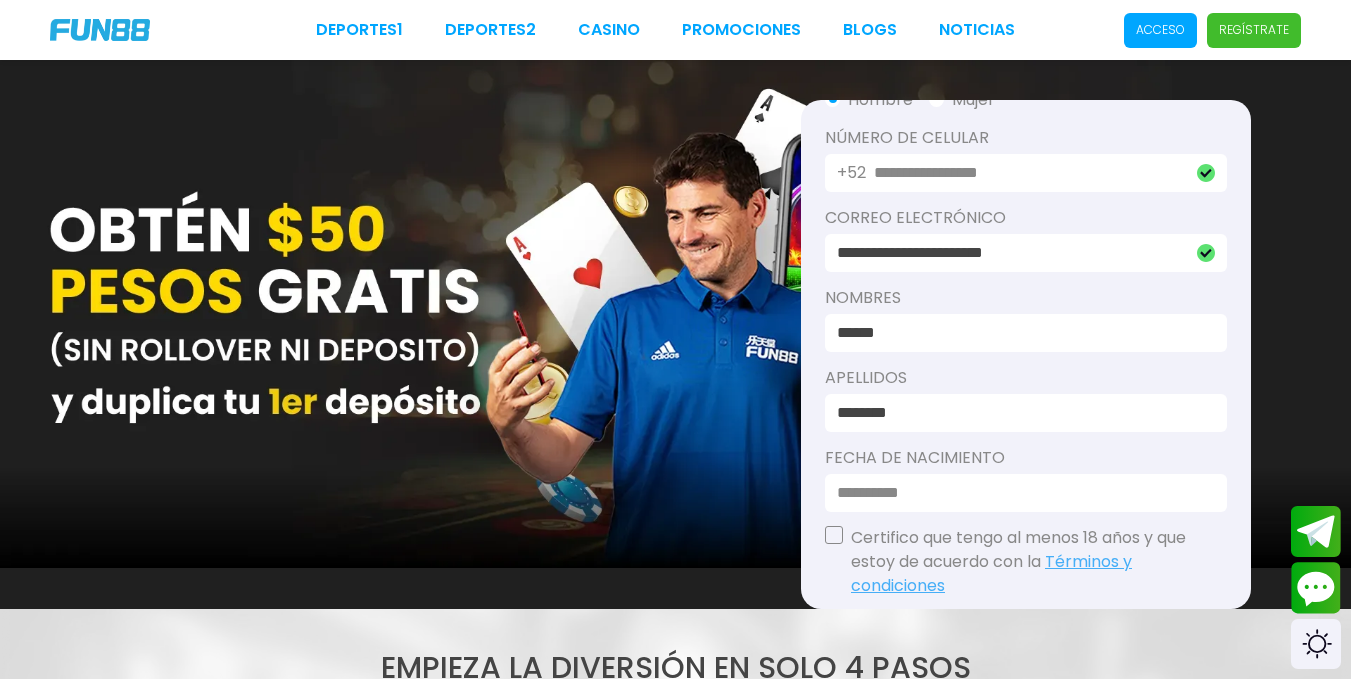 type on "********" 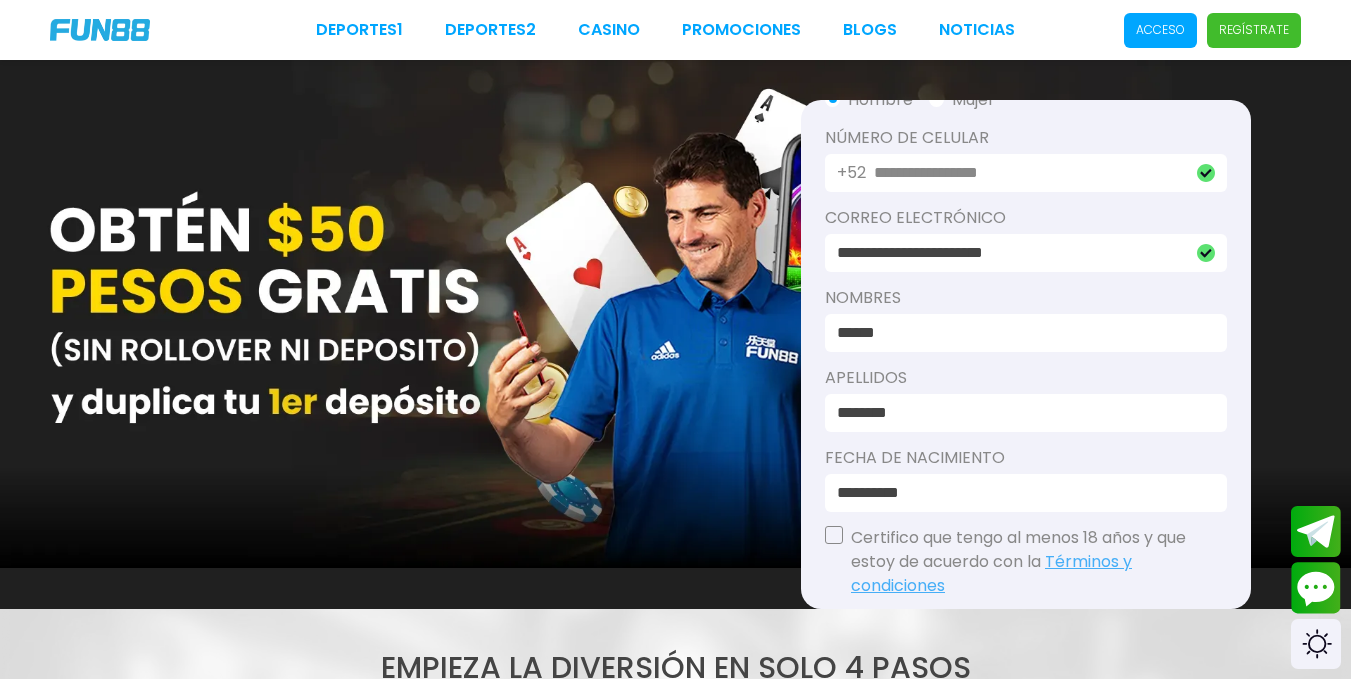 type on "**********" 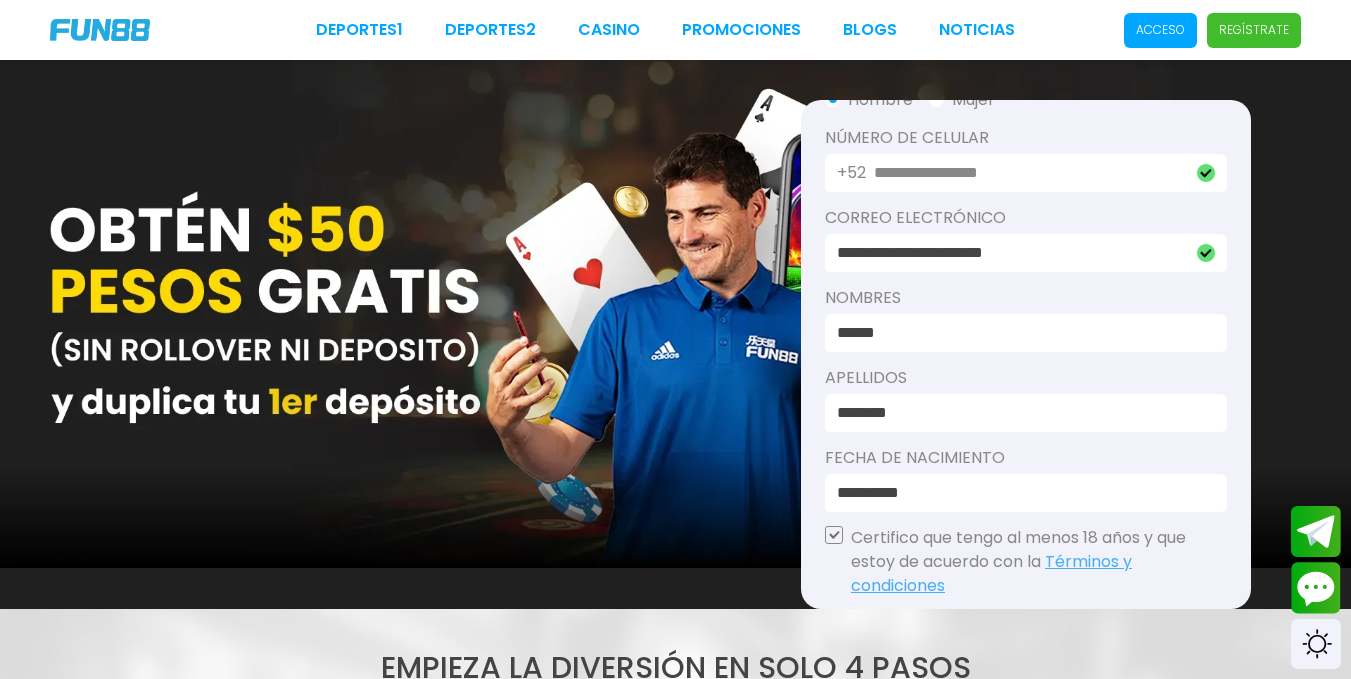 scroll, scrollTop: 285, scrollLeft: 0, axis: vertical 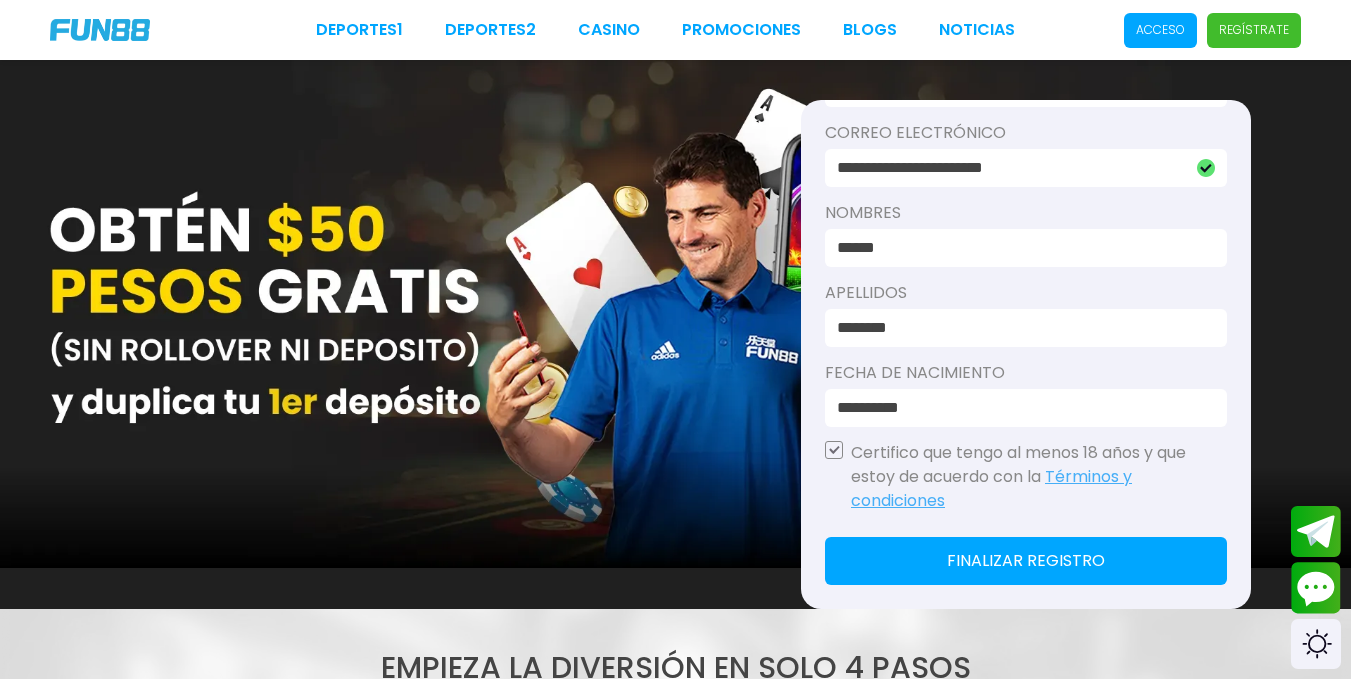 click on "Finalizar registro" 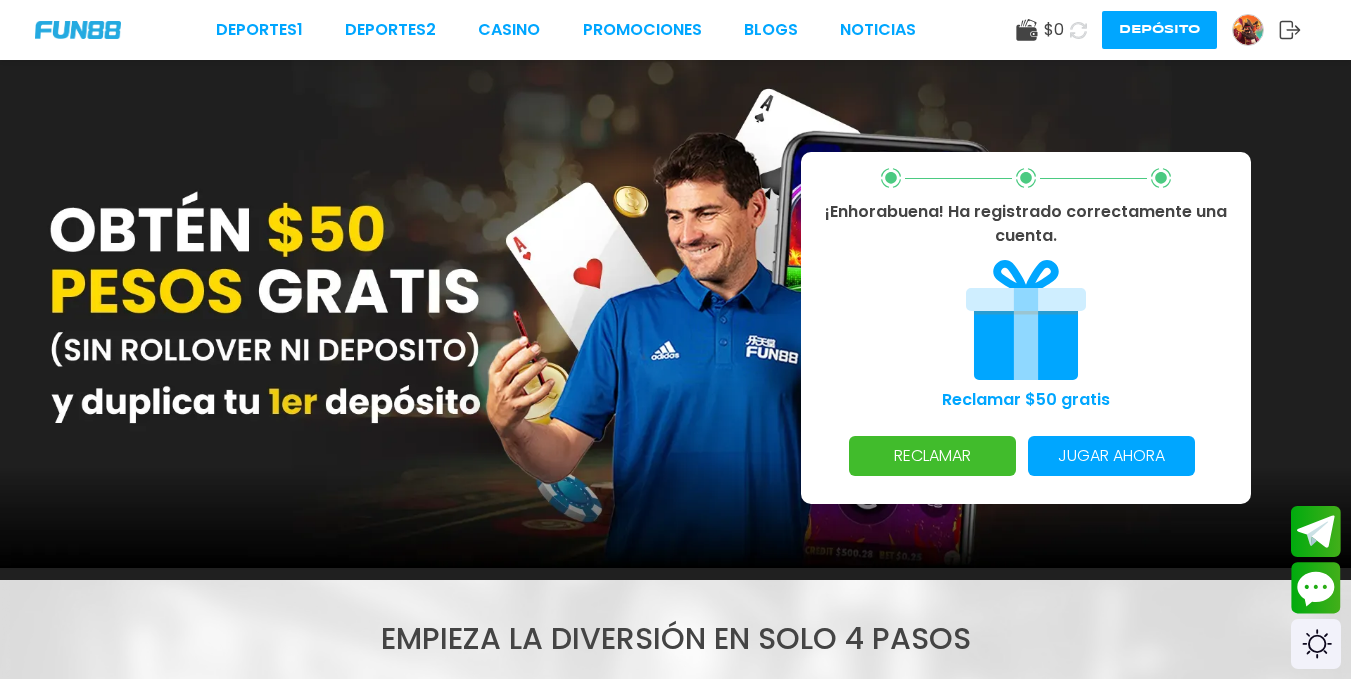 click on "RECLAMAR" at bounding box center [932, 456] 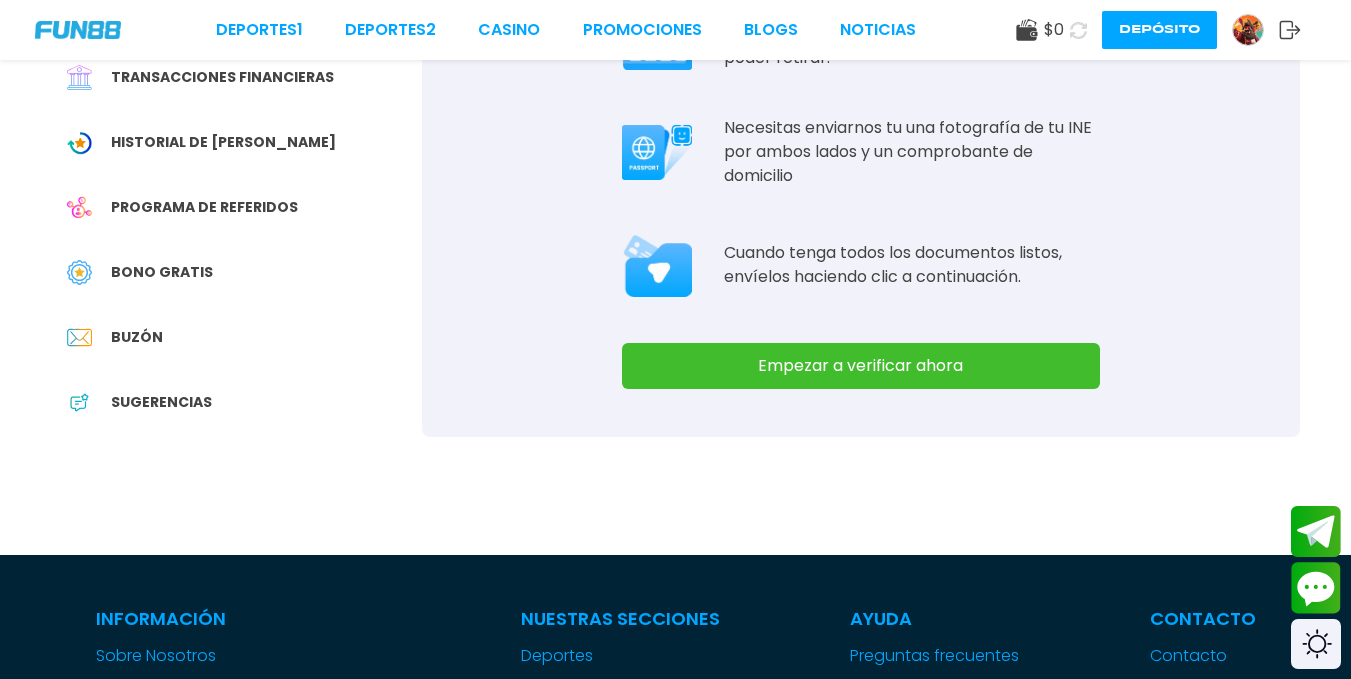 click on "Empezar a verificar ahora" at bounding box center [861, 366] 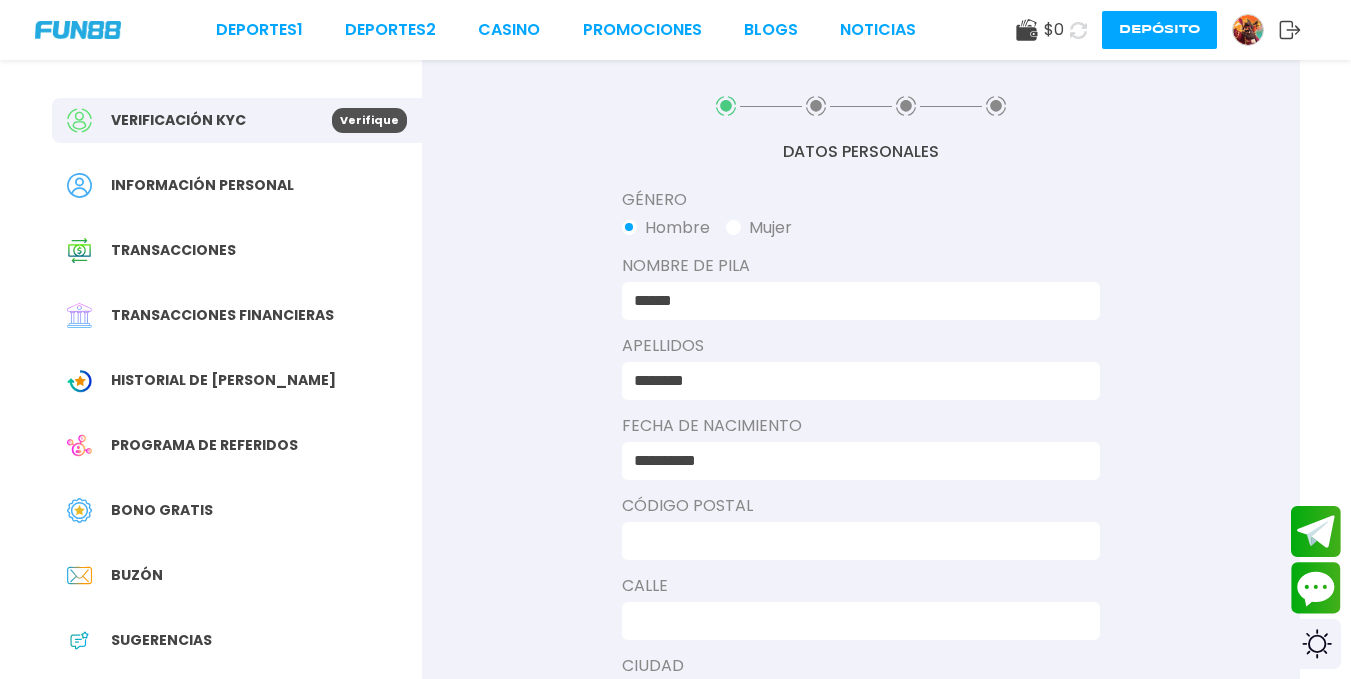scroll, scrollTop: 0, scrollLeft: 0, axis: both 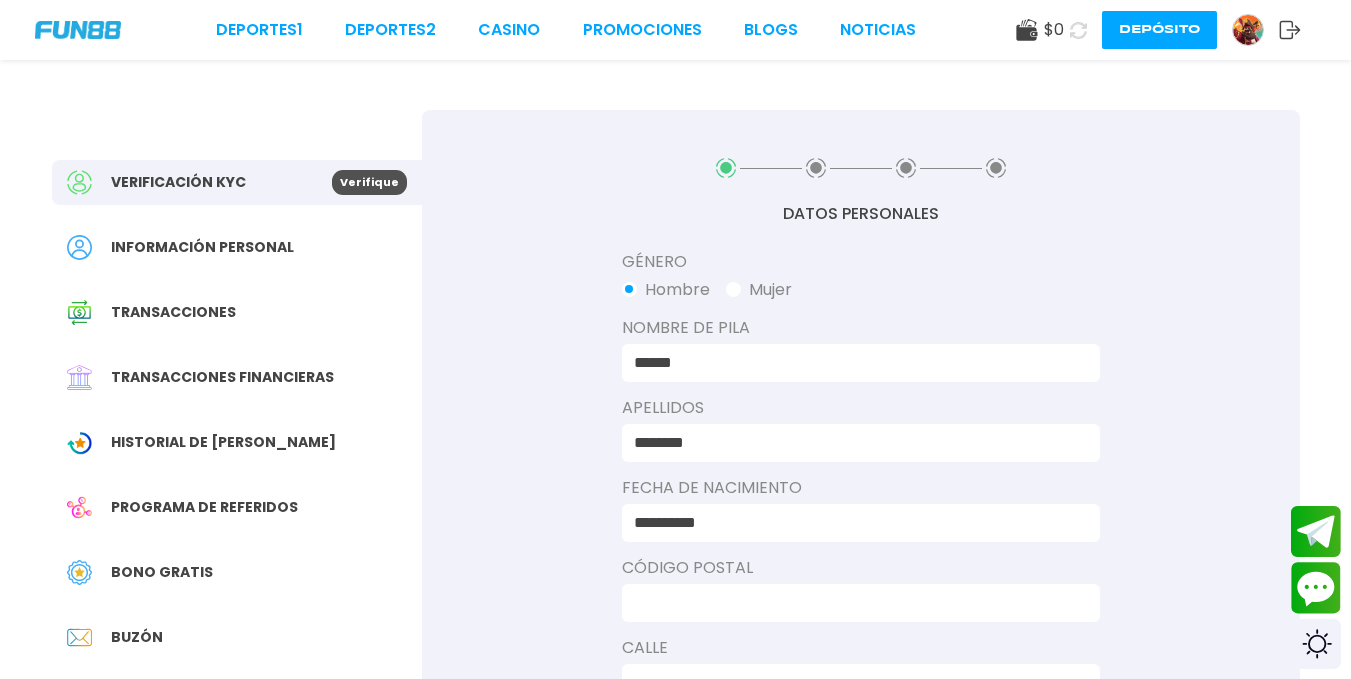 click on "Verificación KYC" at bounding box center (199, 182) 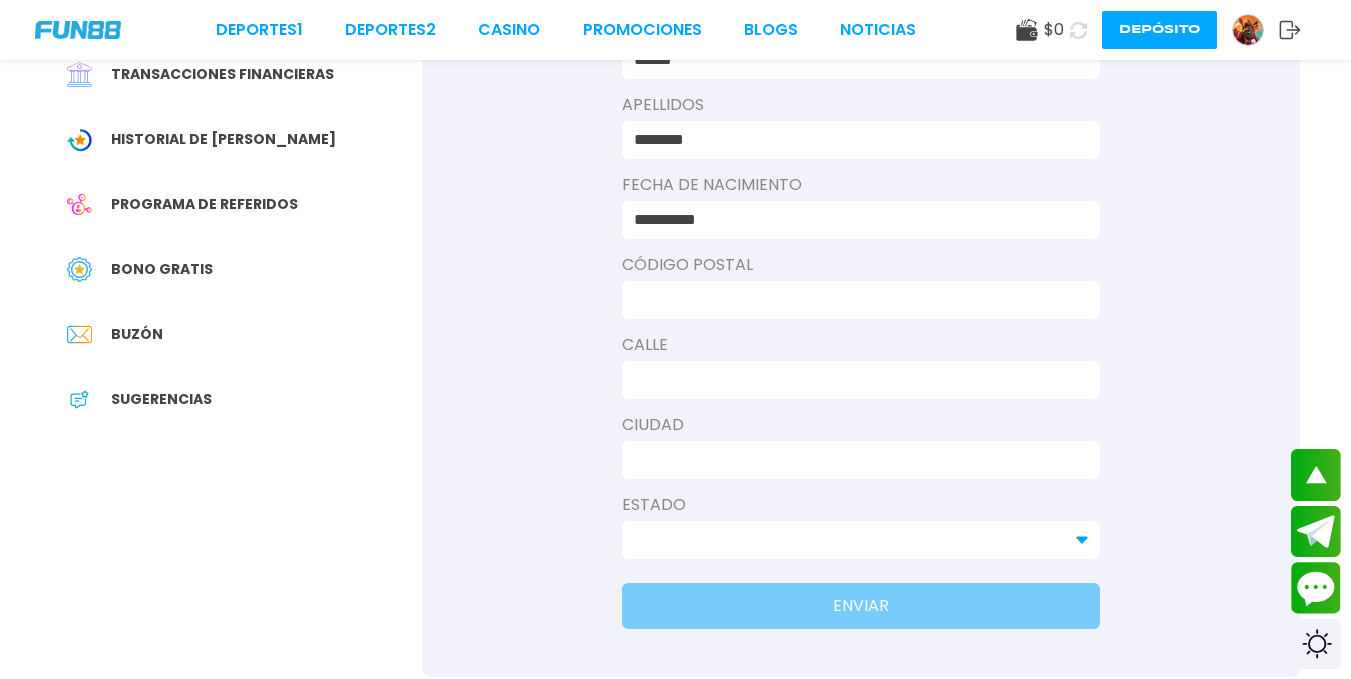 scroll, scrollTop: 300, scrollLeft: 0, axis: vertical 